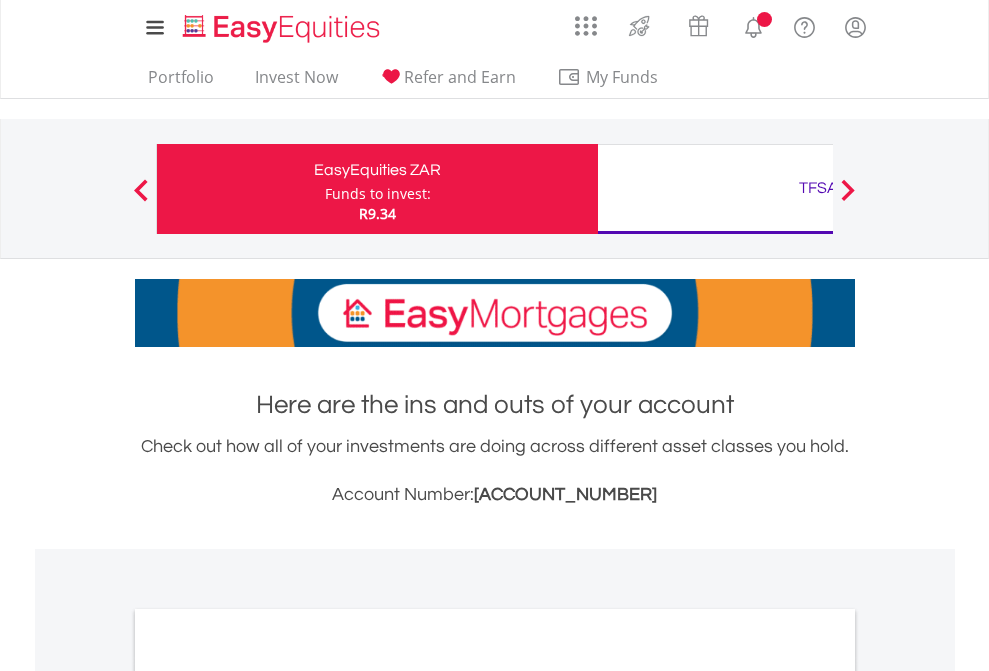 scroll, scrollTop: 0, scrollLeft: 0, axis: both 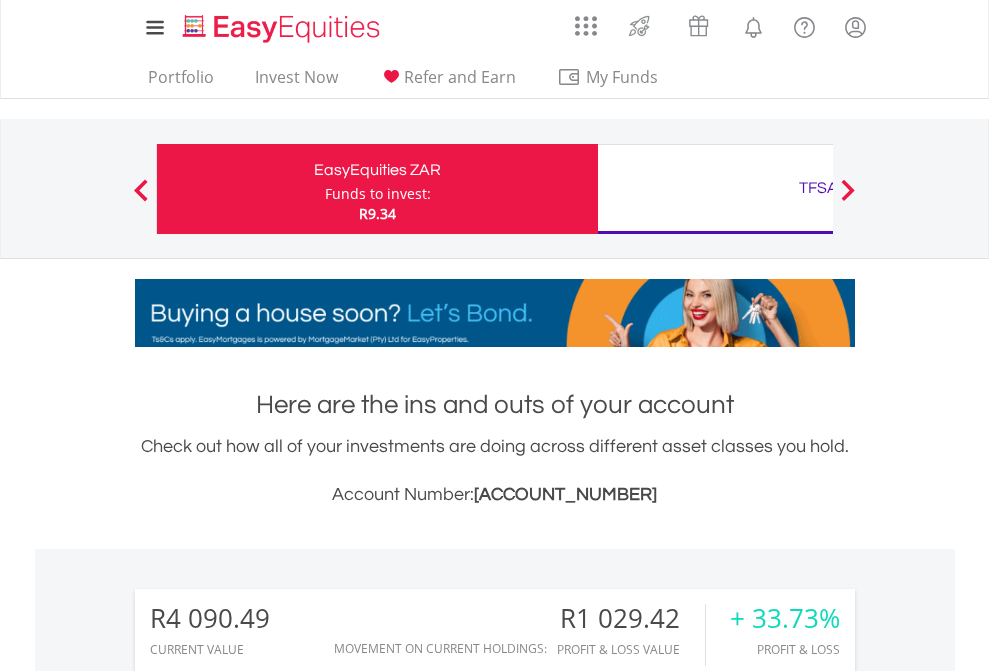 click on "Funds to invest:" at bounding box center (378, 194) 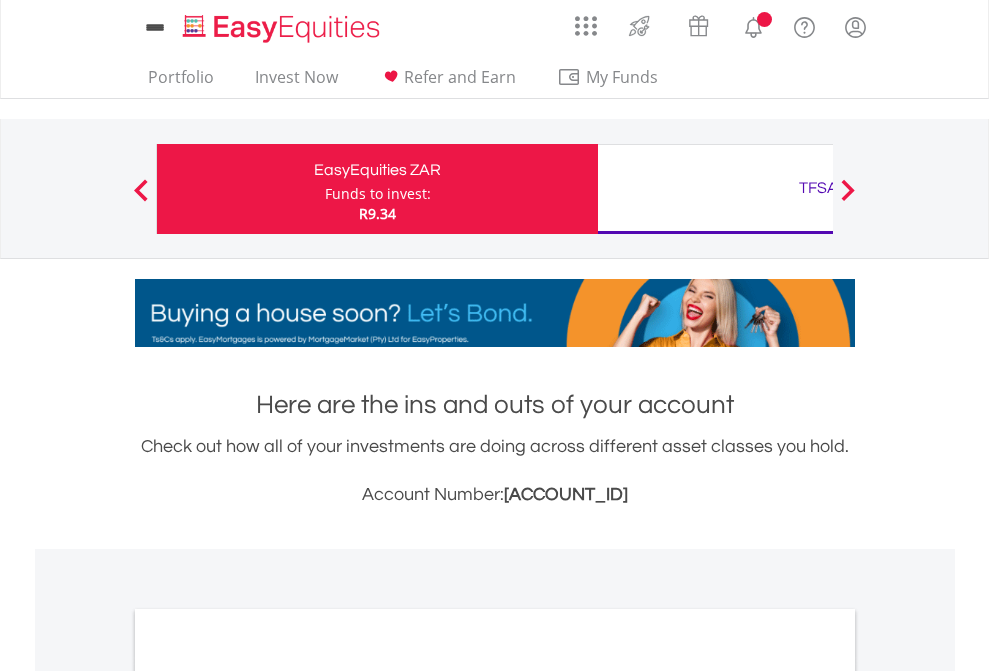 scroll, scrollTop: 0, scrollLeft: 0, axis: both 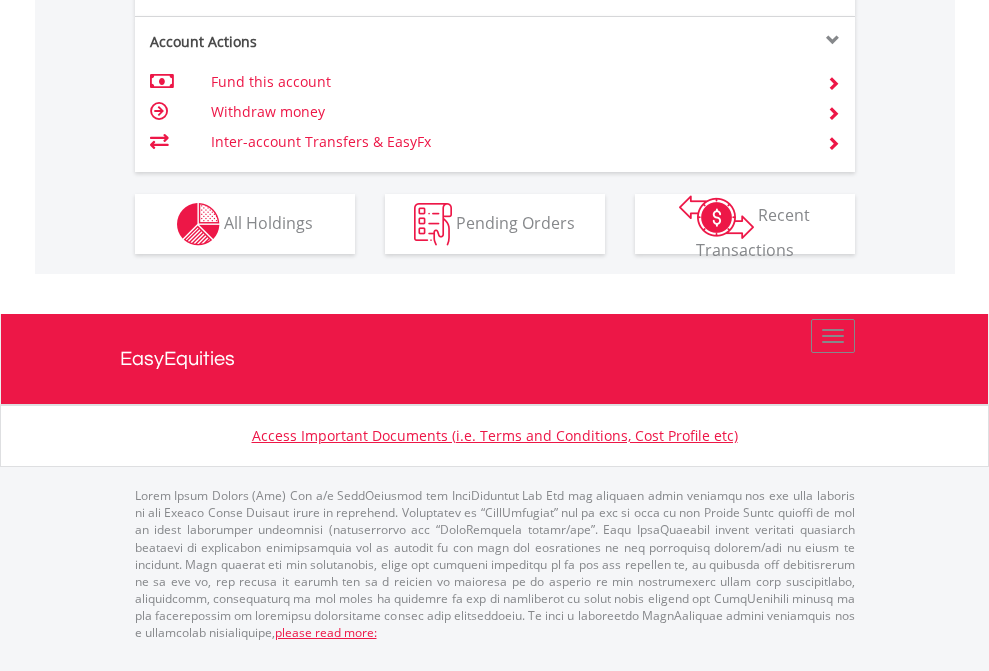 click on "Investment types" at bounding box center (706, -337) 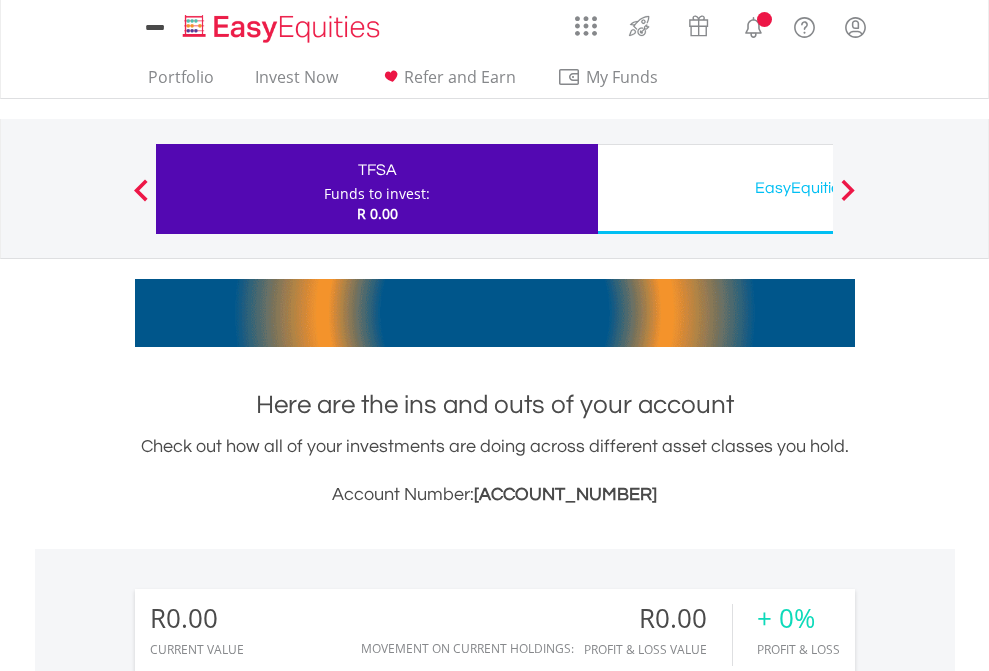 scroll, scrollTop: 0, scrollLeft: 0, axis: both 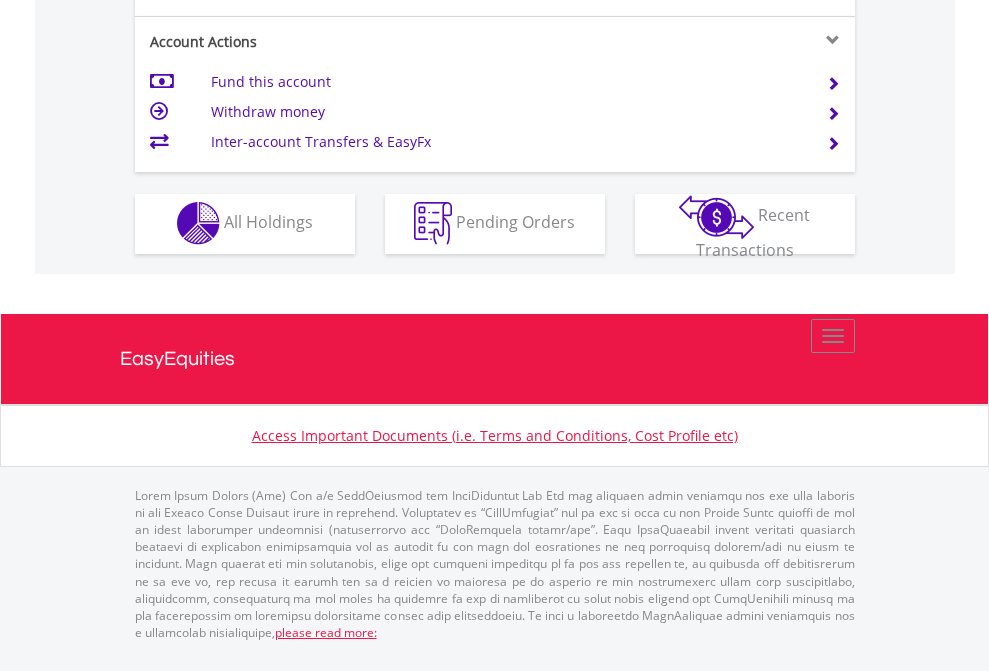 click on "Investment types" at bounding box center (706, -353) 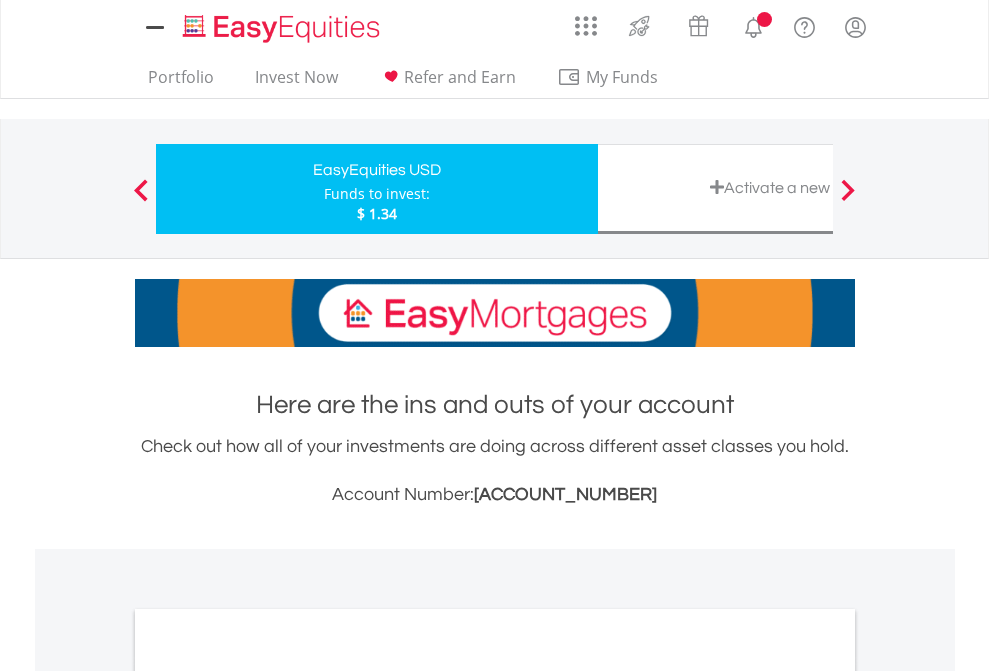 scroll, scrollTop: 0, scrollLeft: 0, axis: both 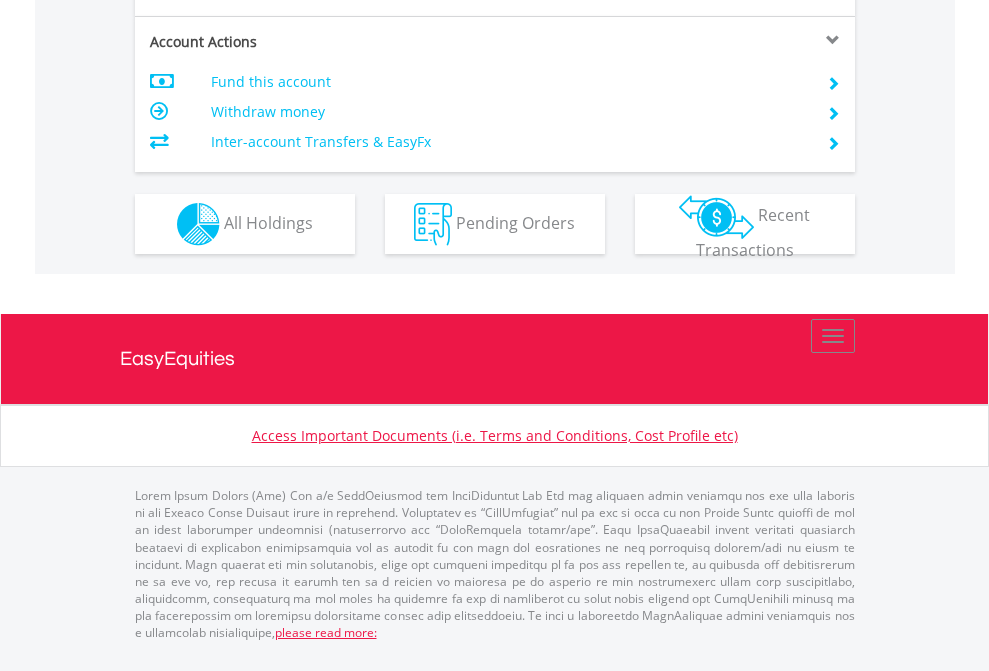 click on "Investment types" at bounding box center (706, -337) 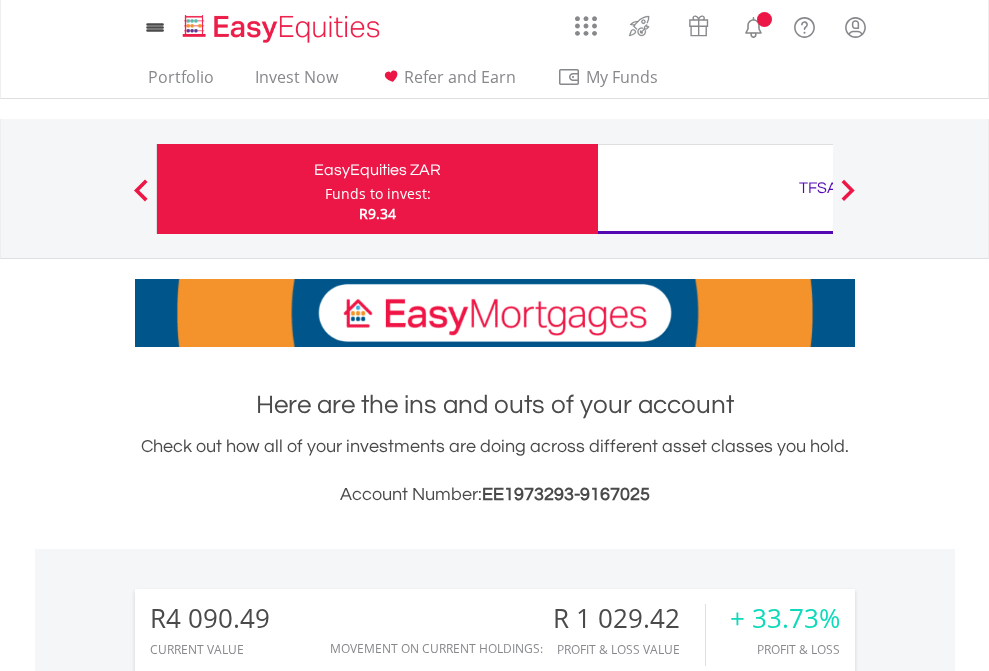 scroll, scrollTop: 0, scrollLeft: 0, axis: both 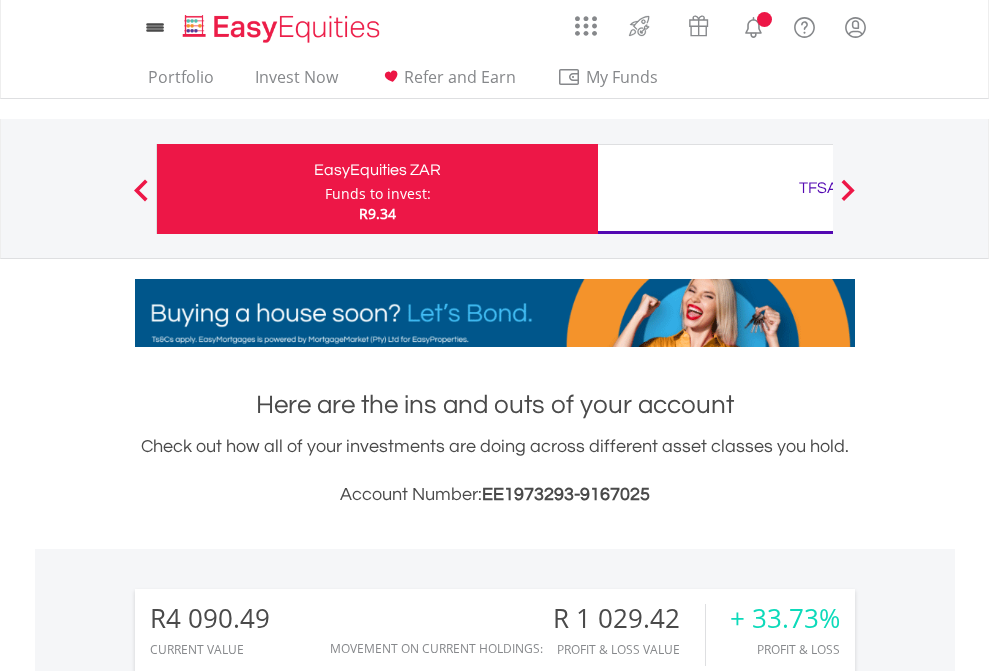 click on "All Holdings" at bounding box center [268, 1546] 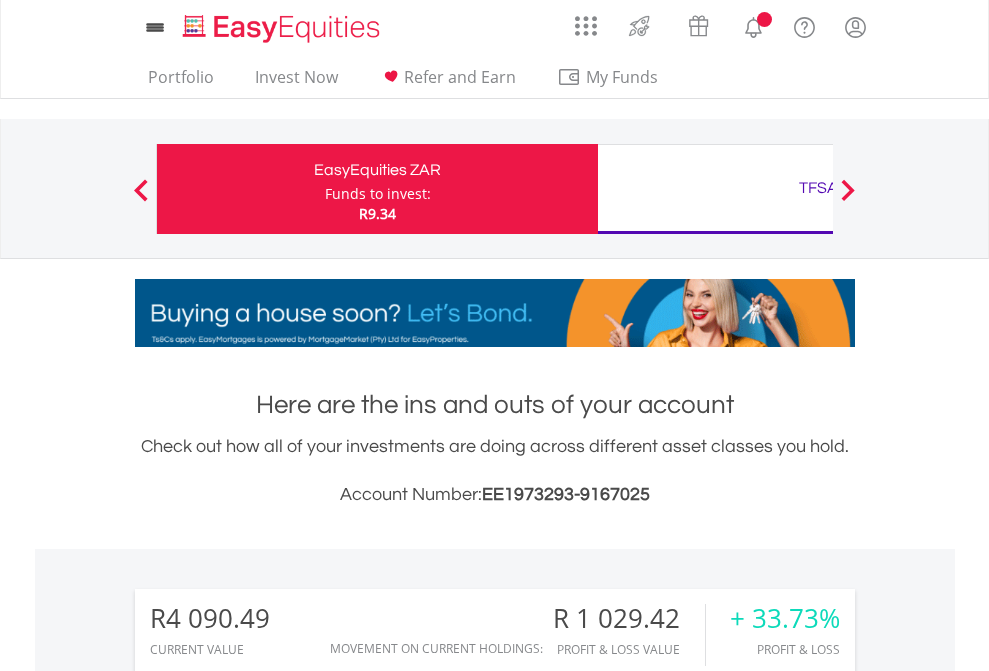 scroll, scrollTop: 999808, scrollLeft: 999687, axis: both 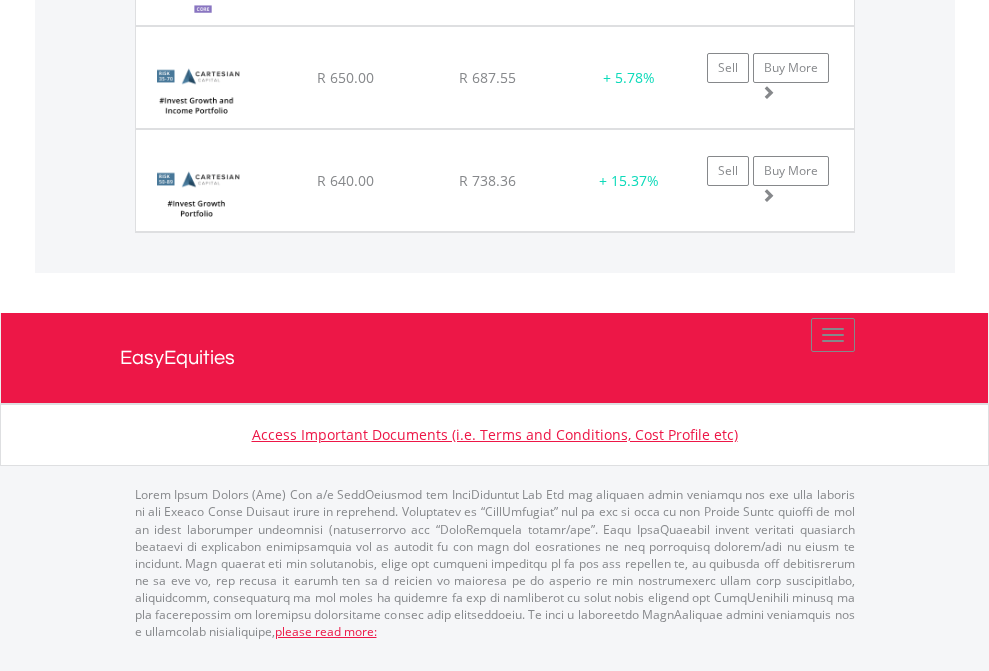 click on "TFSA" at bounding box center (818, -1994) 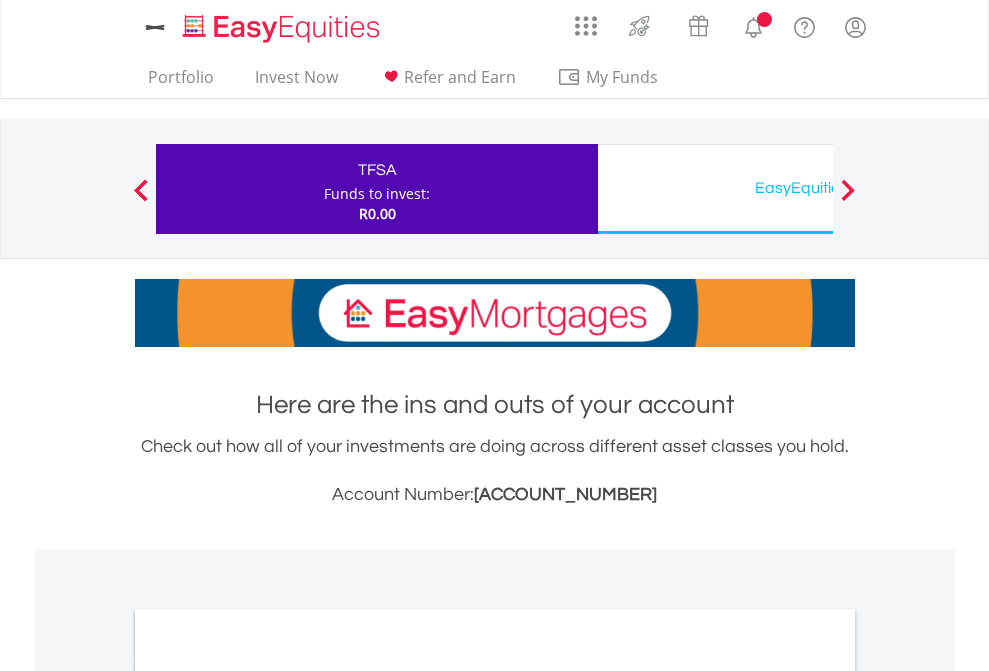 scroll, scrollTop: 1202, scrollLeft: 0, axis: vertical 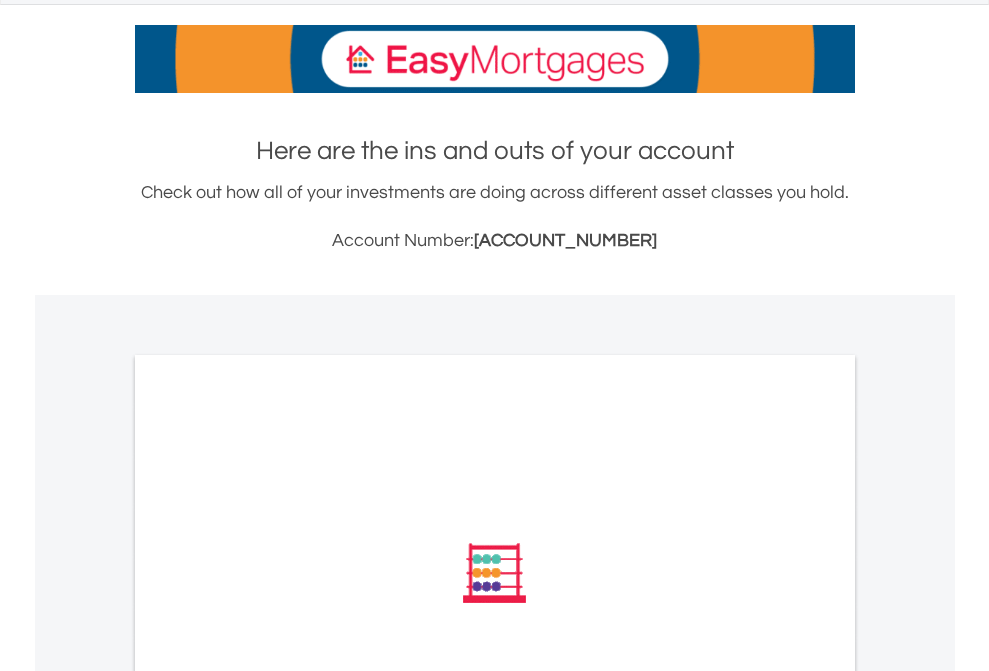 click on "All Holdings" at bounding box center [268, 842] 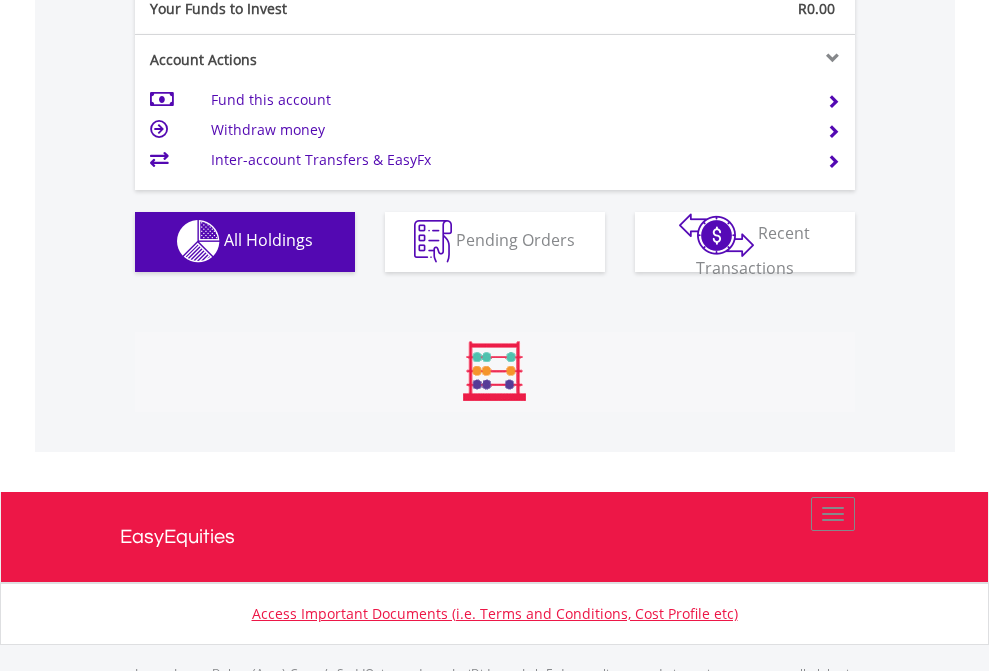 scroll, scrollTop: 999808, scrollLeft: 999687, axis: both 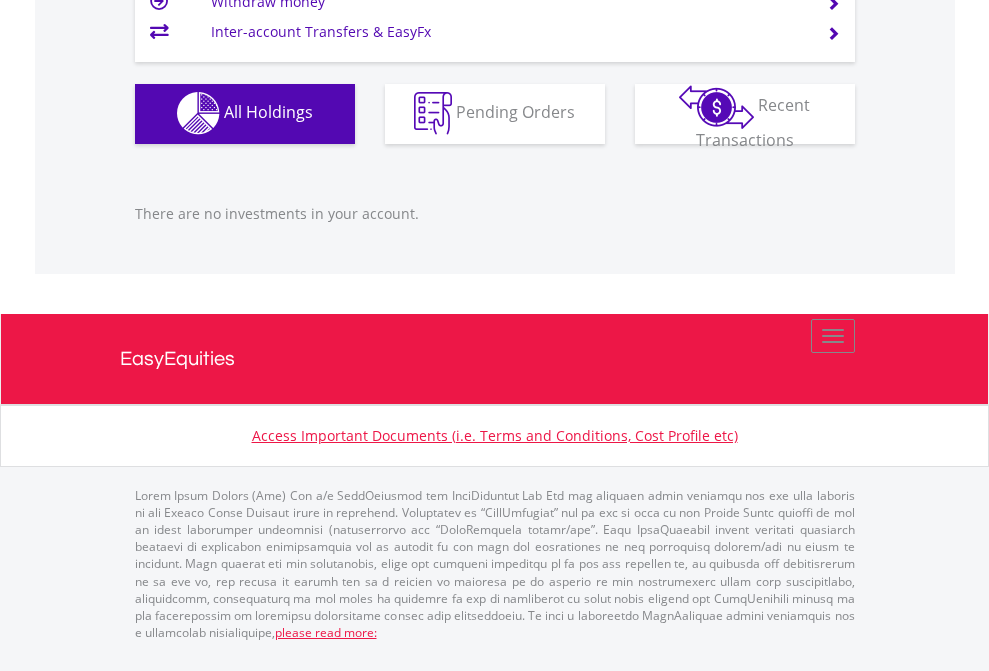 click on "EasyEquities USD" at bounding box center [818, -1142] 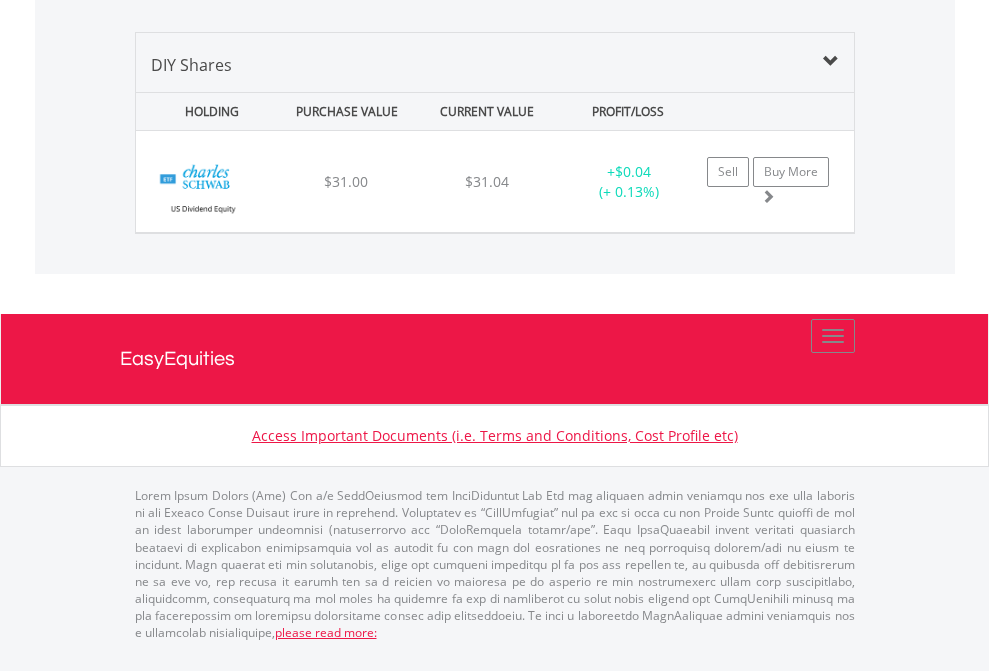 scroll, scrollTop: 2225, scrollLeft: 0, axis: vertical 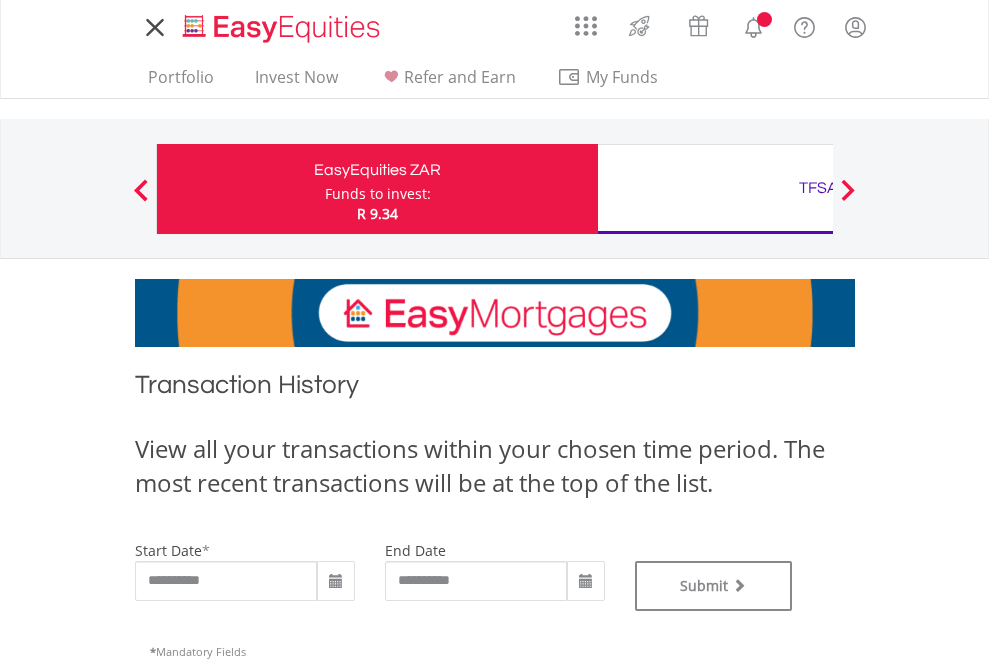type on "**********" 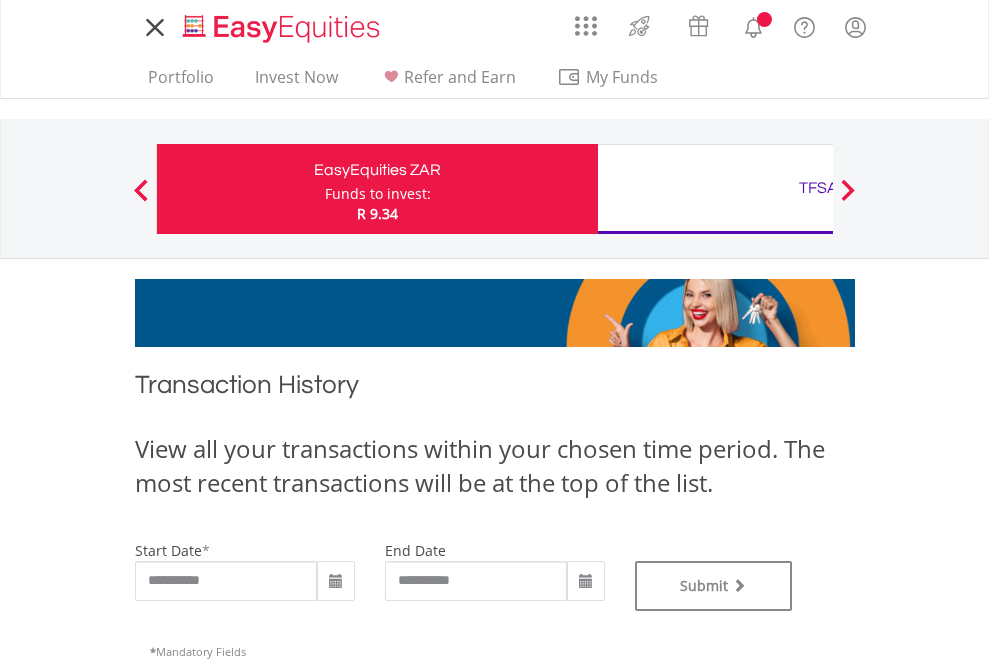 type on "**********" 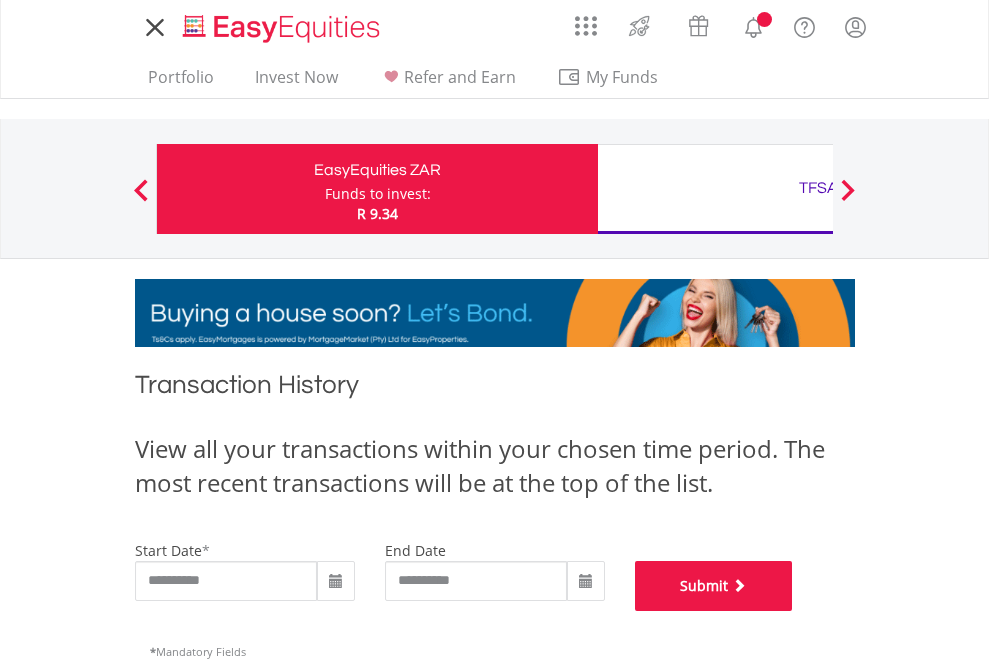 click on "Submit" at bounding box center (714, 586) 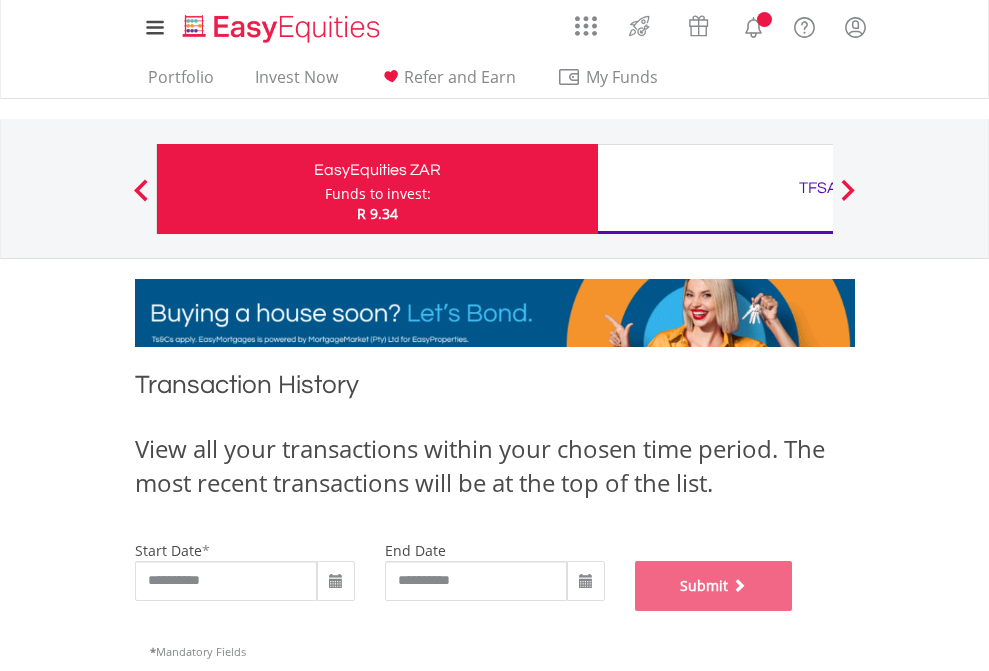 scroll, scrollTop: 811, scrollLeft: 0, axis: vertical 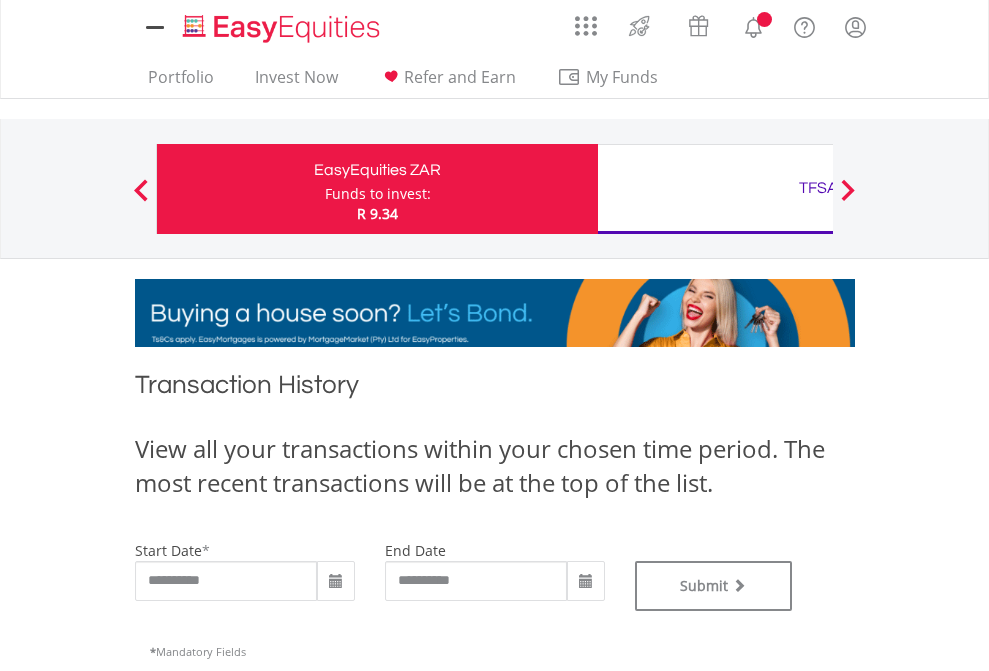 click on "TFSA" at bounding box center (818, 188) 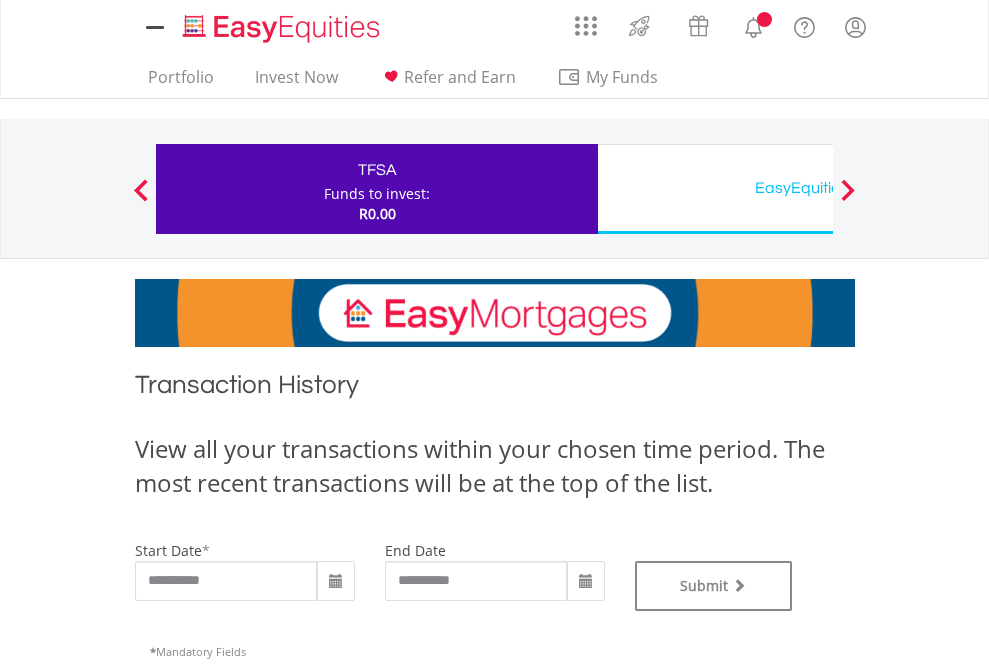 type on "**********" 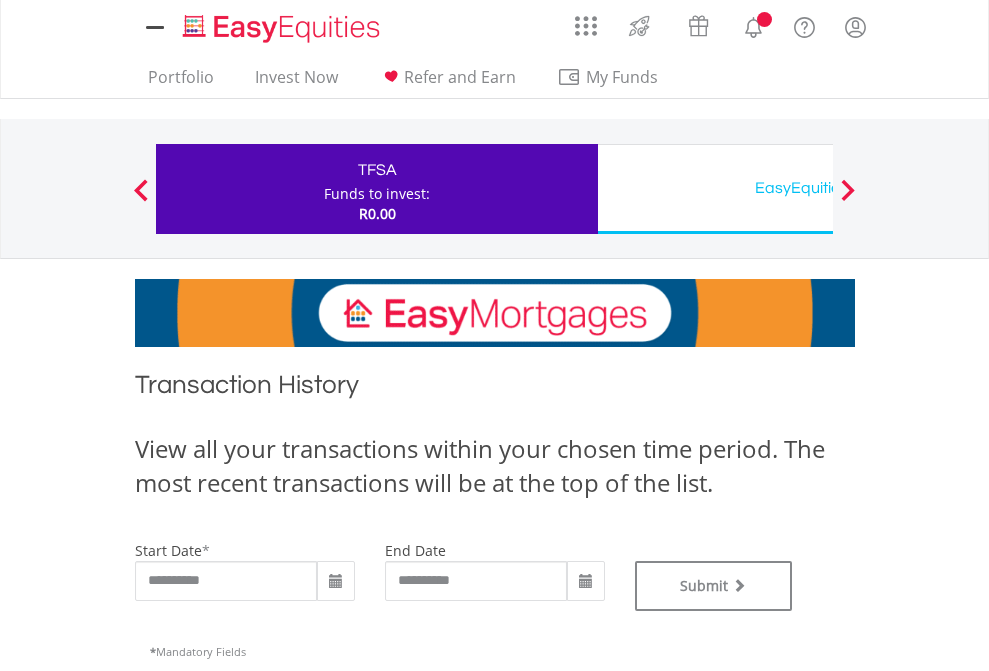 scroll, scrollTop: 0, scrollLeft: 0, axis: both 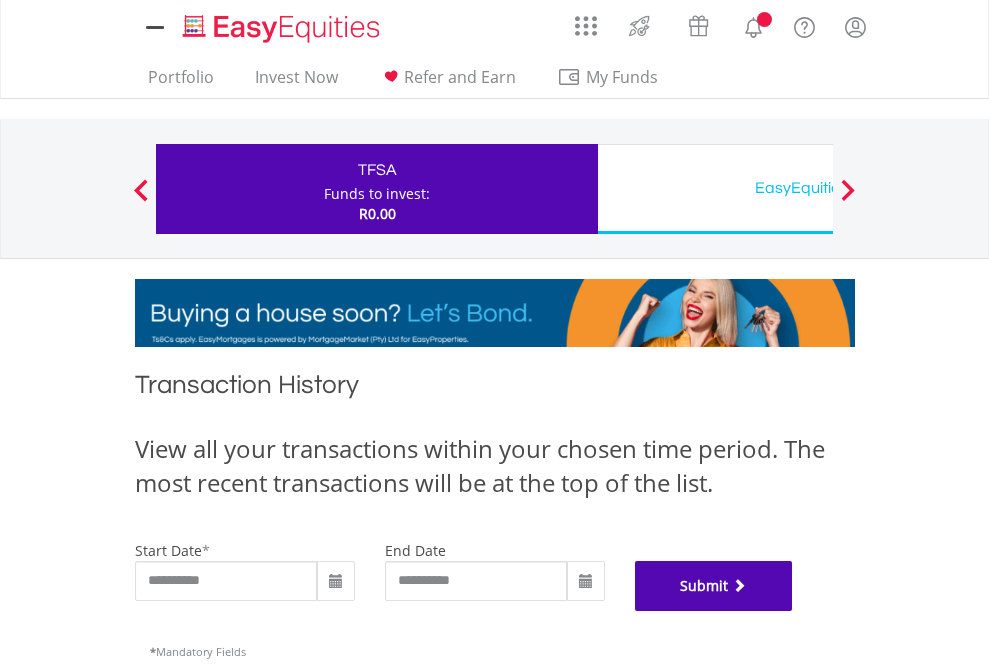 click on "Submit" at bounding box center (714, 586) 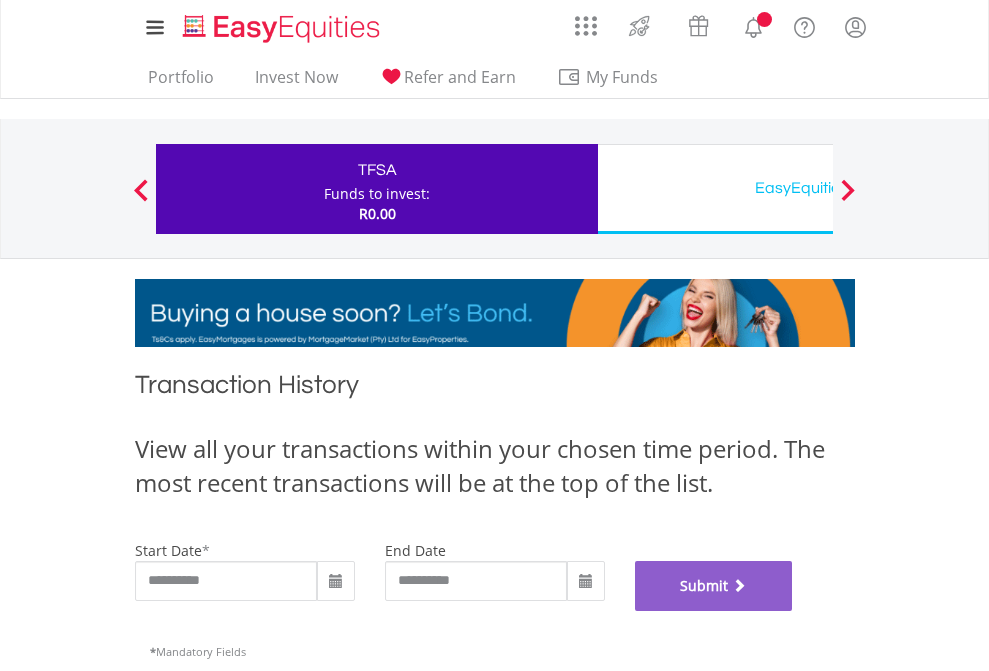 scroll, scrollTop: 811, scrollLeft: 0, axis: vertical 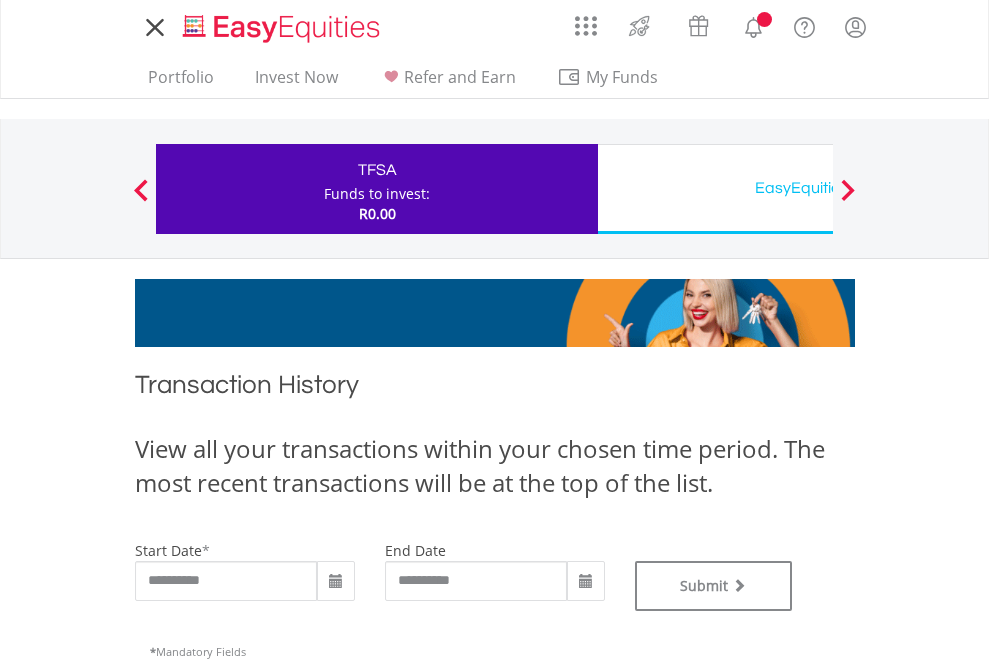 click on "EasyEquities USD" at bounding box center (818, 188) 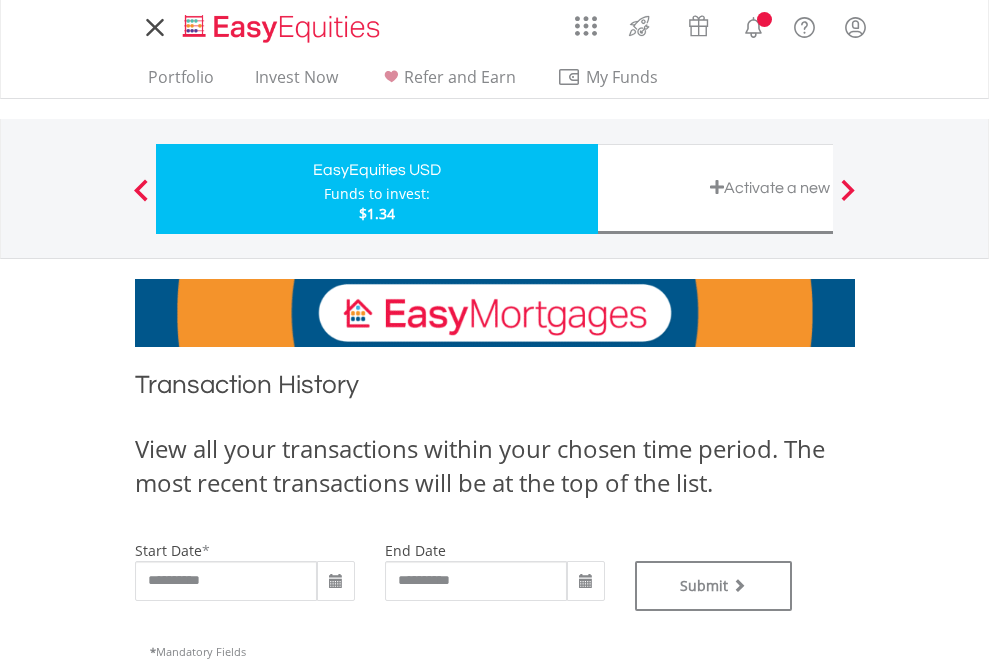 scroll, scrollTop: 0, scrollLeft: 0, axis: both 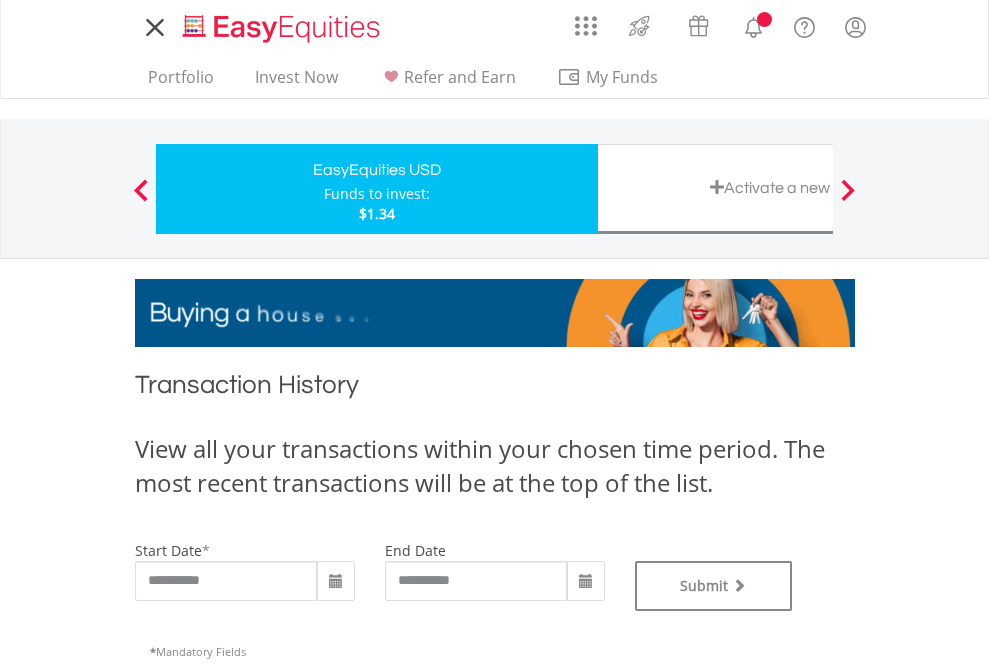type on "**********" 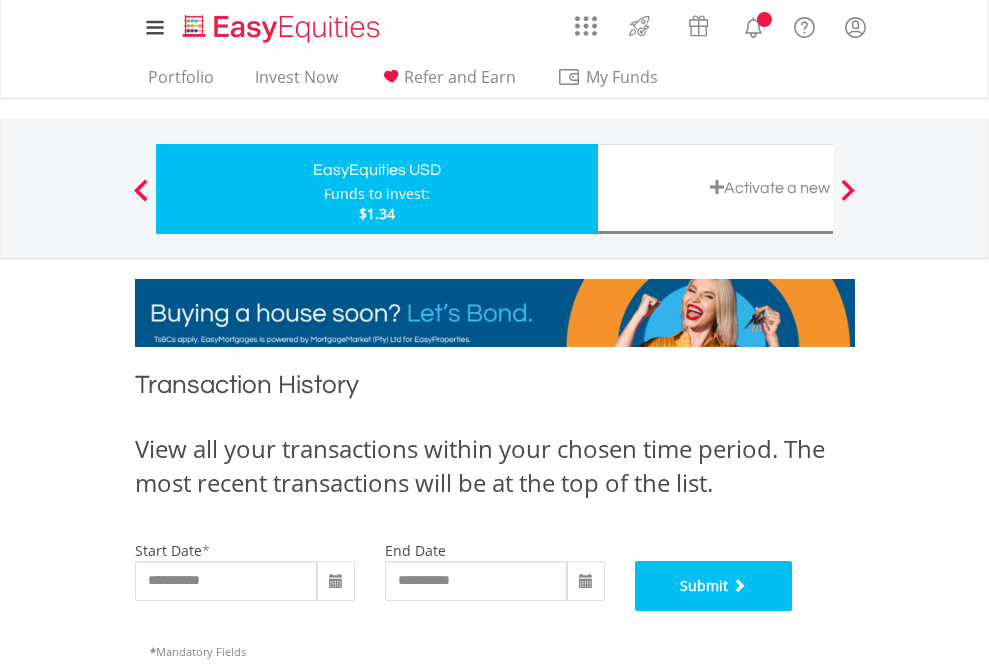 click on "Submit" at bounding box center [714, 586] 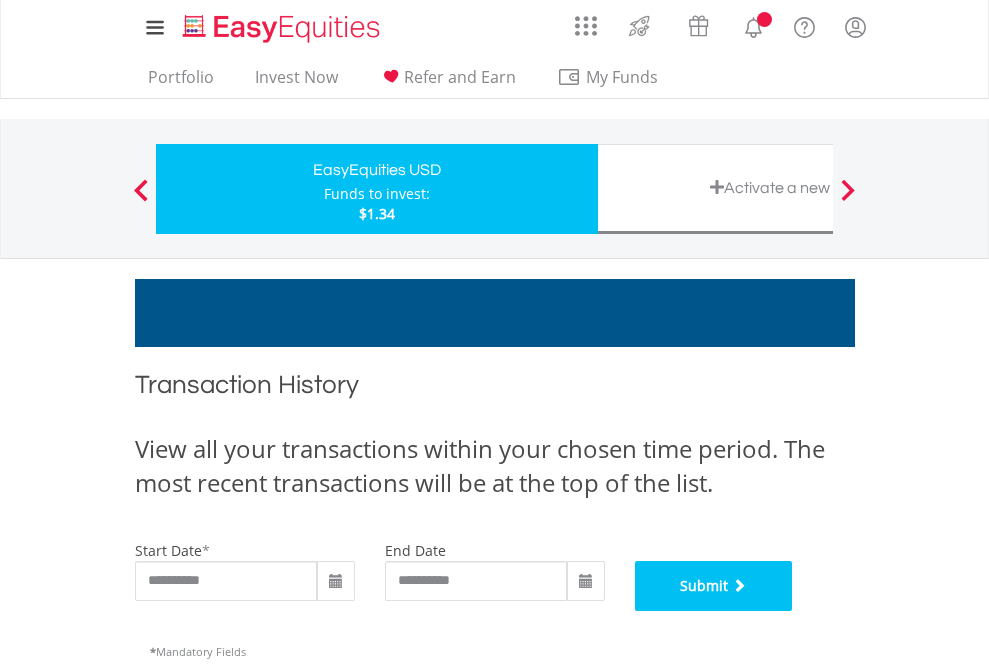 scroll, scrollTop: 811, scrollLeft: 0, axis: vertical 